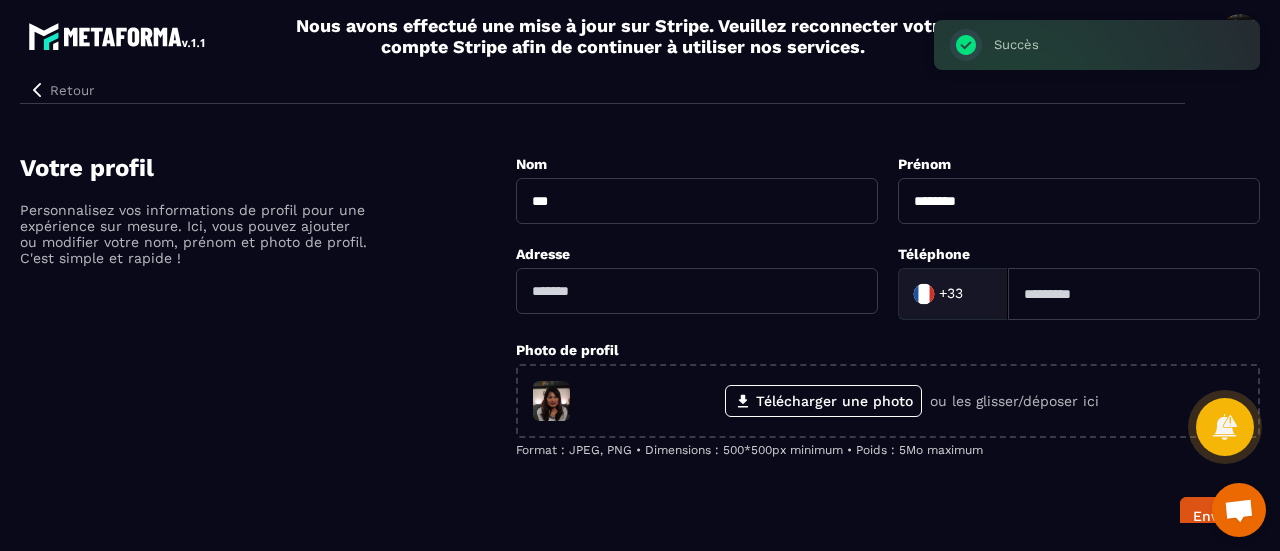 scroll, scrollTop: 0, scrollLeft: 0, axis: both 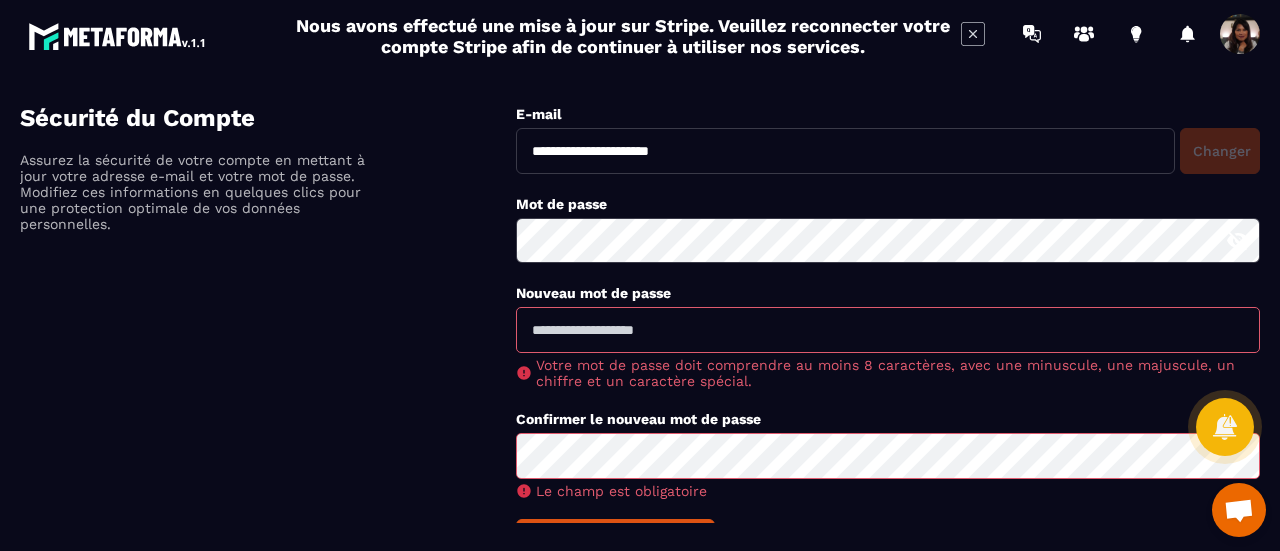 click 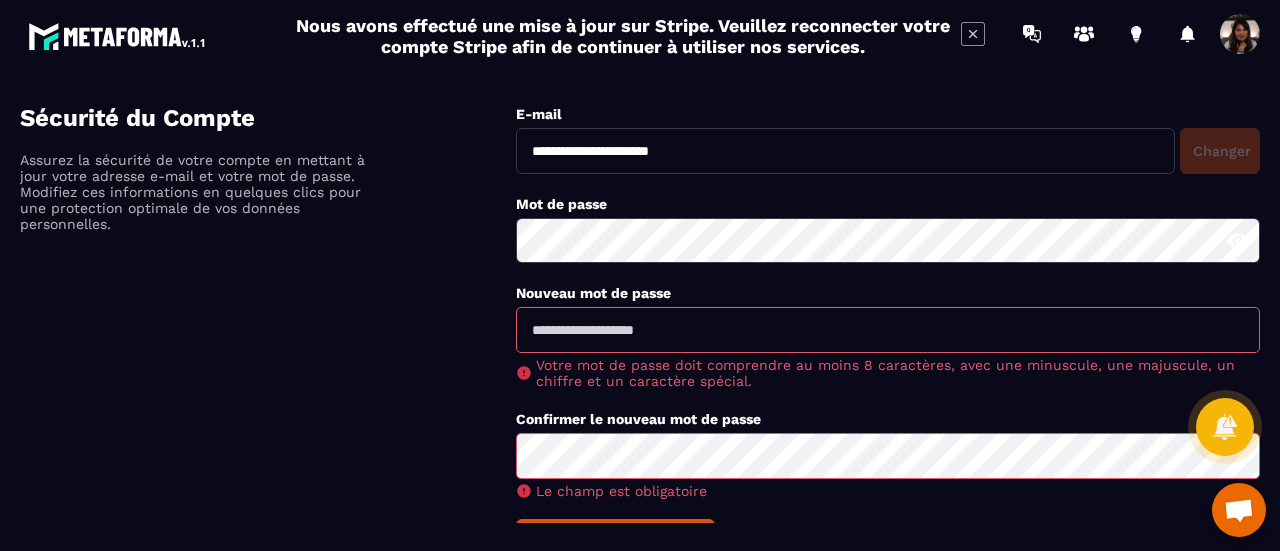 click 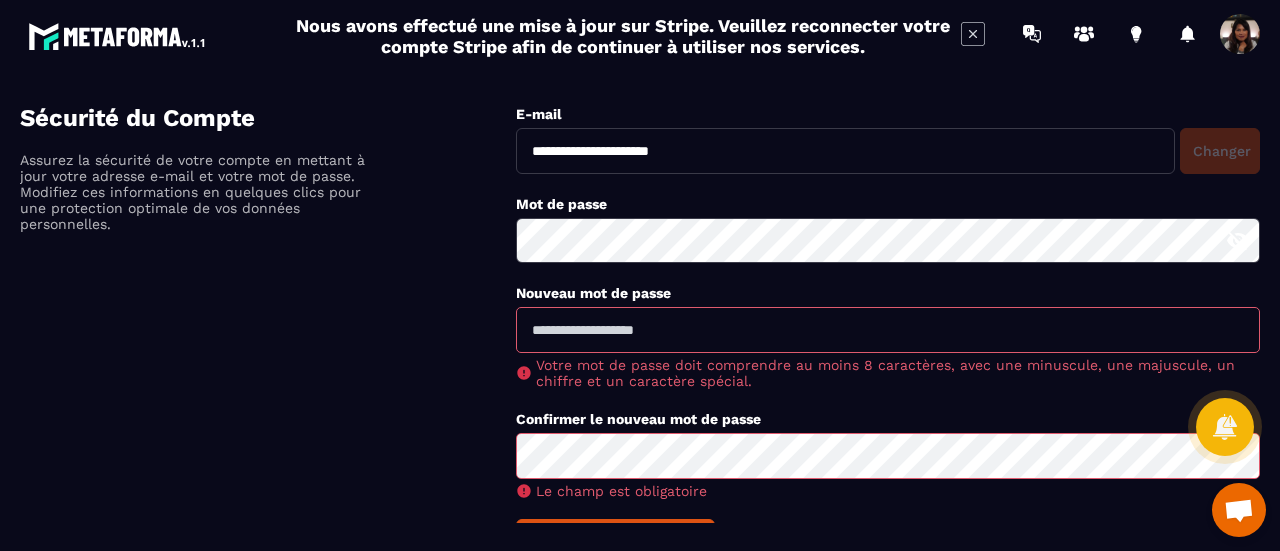 click on "**********" at bounding box center [888, 151] 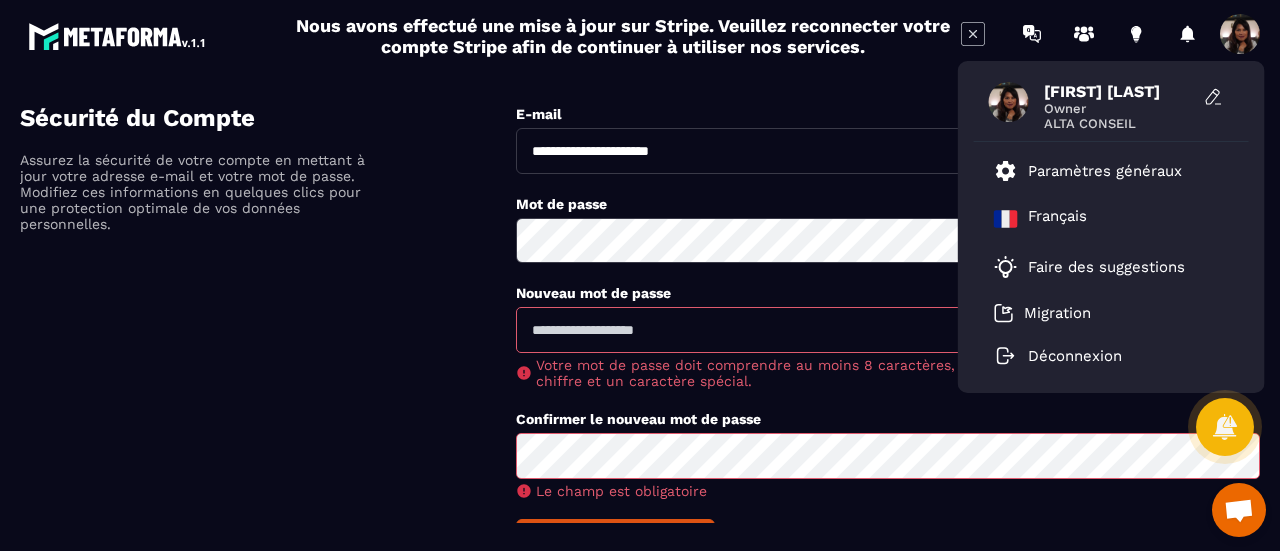 click on "ALTA CONSEIL" at bounding box center (1119, 123) 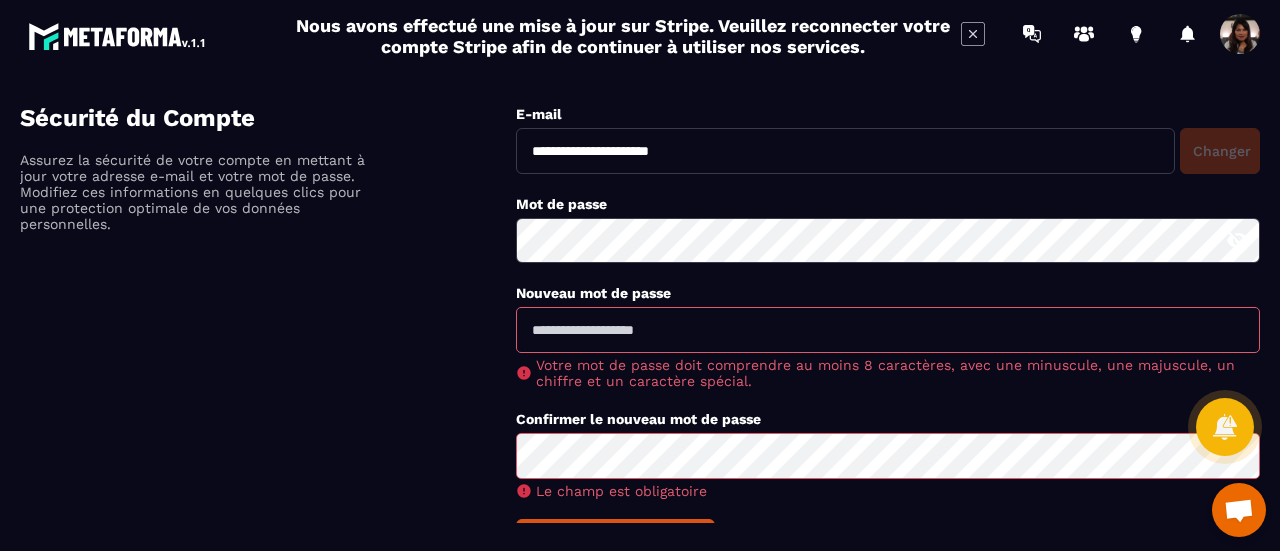 click on "Sécurité du Compte Assurez la sécurité de votre compte en mettant à jour votre adresse e-mail et votre mot de passe. Modifiez ces informations en quelques clics pour une protection optimale de vos données personnelles." at bounding box center [268, 330] 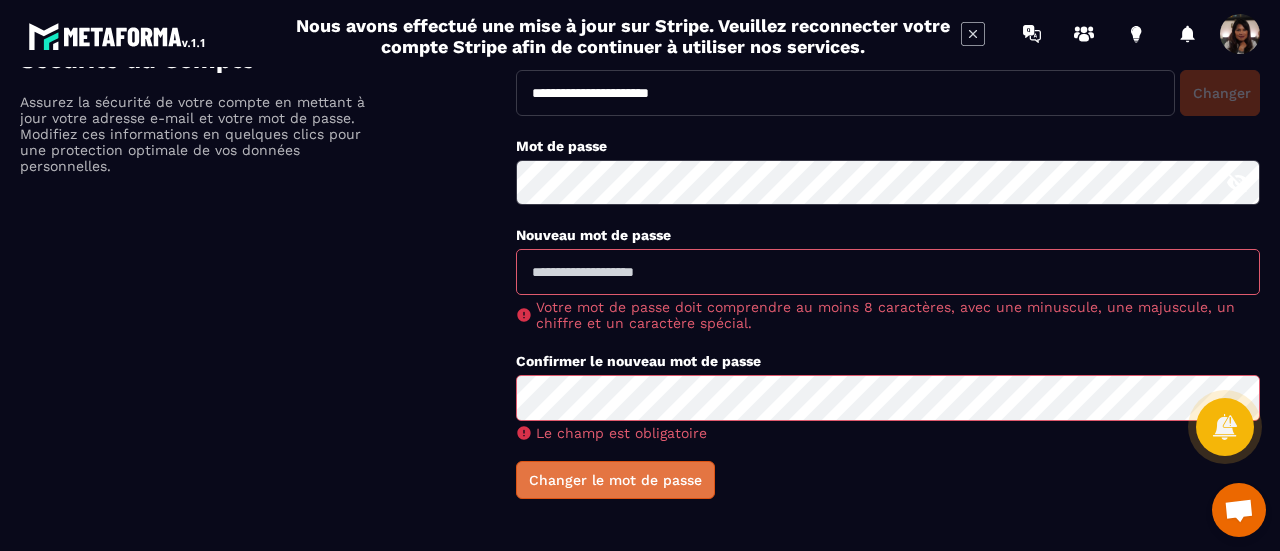 click on "Changer le mot de passe" at bounding box center (615, 480) 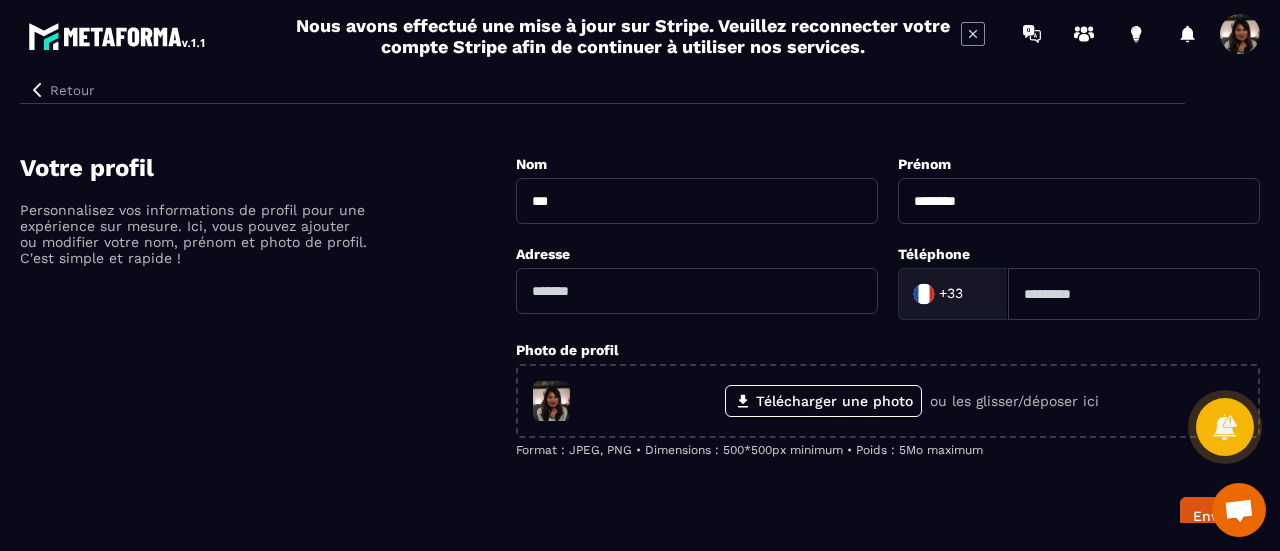 scroll, scrollTop: 0, scrollLeft: 0, axis: both 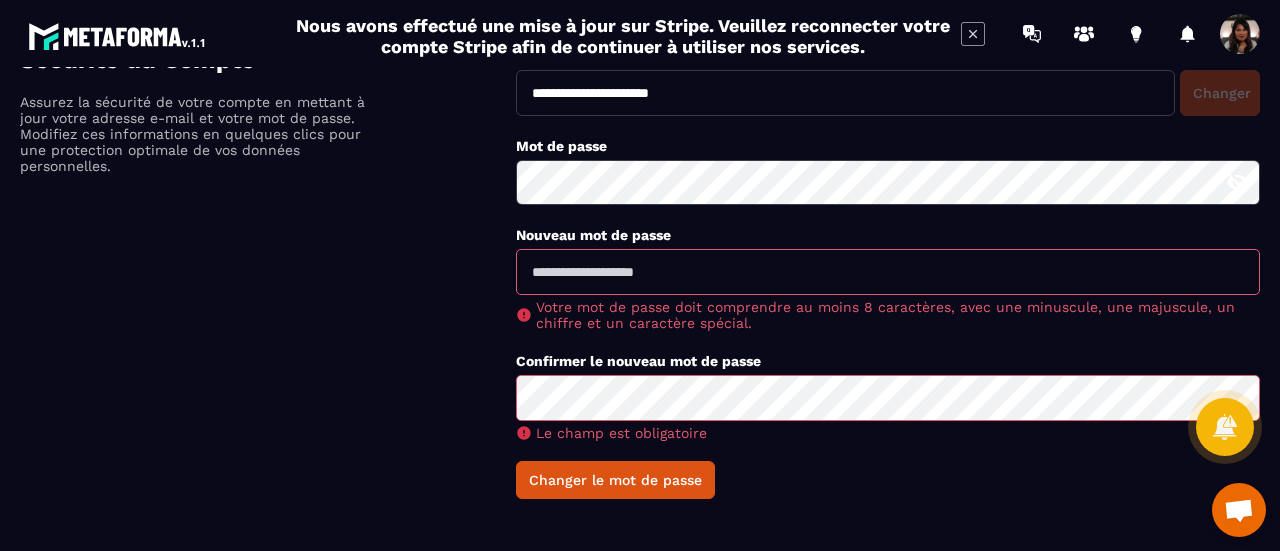 click on "**********" at bounding box center (640, 272) 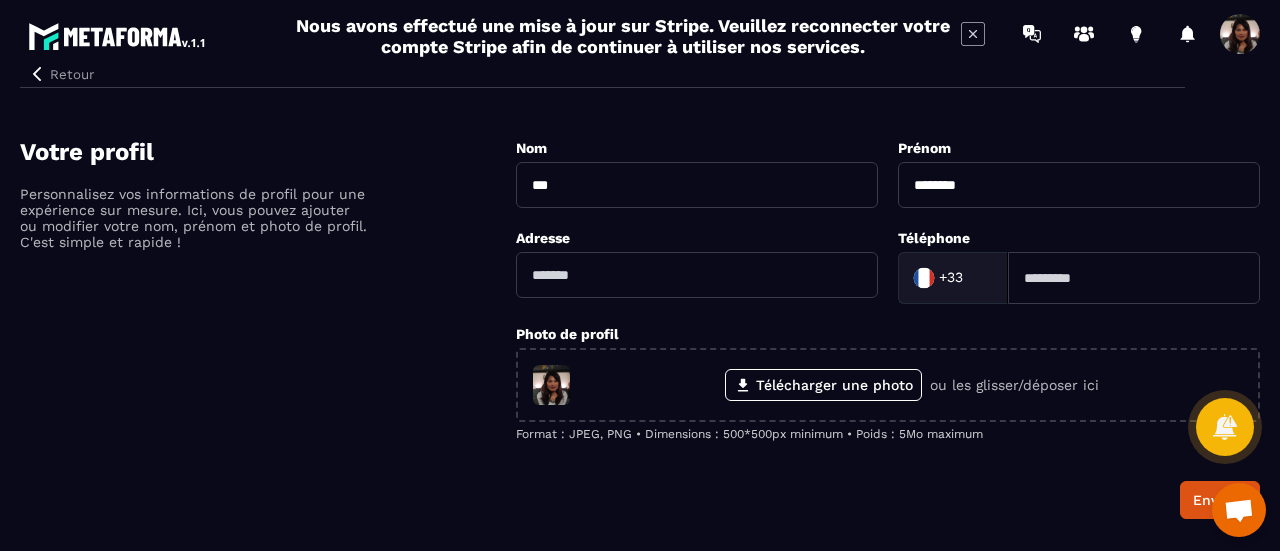 scroll, scrollTop: 0, scrollLeft: 0, axis: both 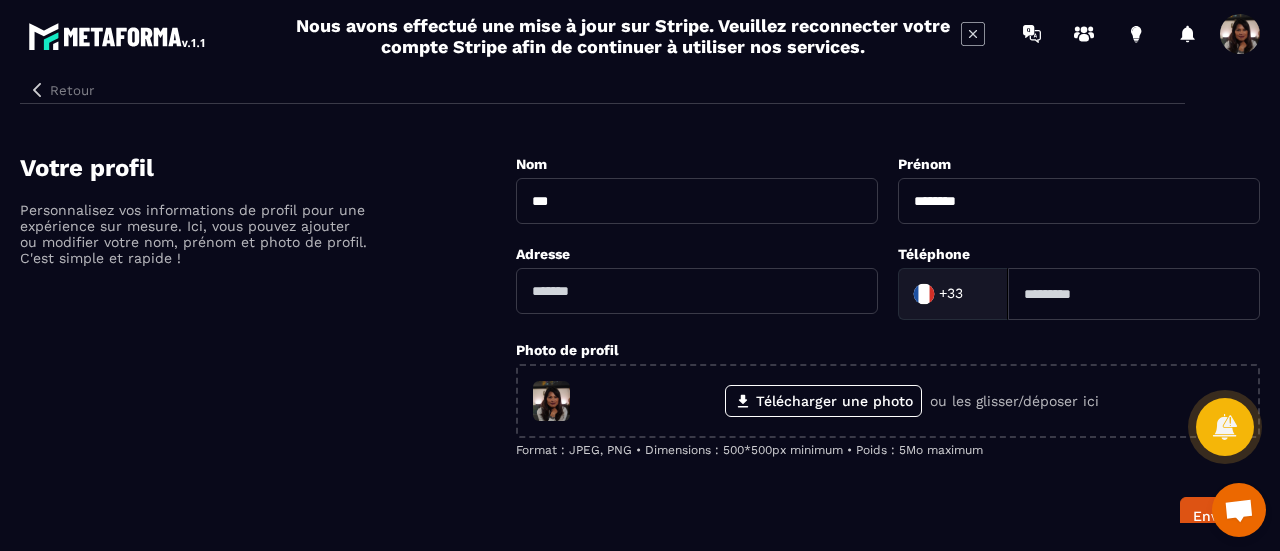click 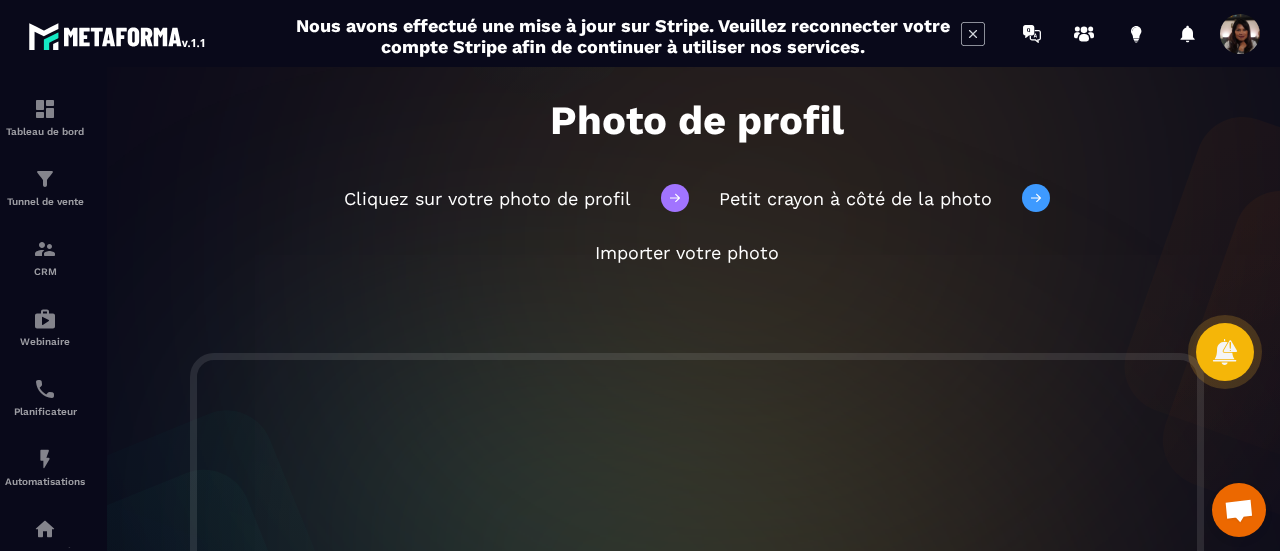 scroll, scrollTop: 0, scrollLeft: 0, axis: both 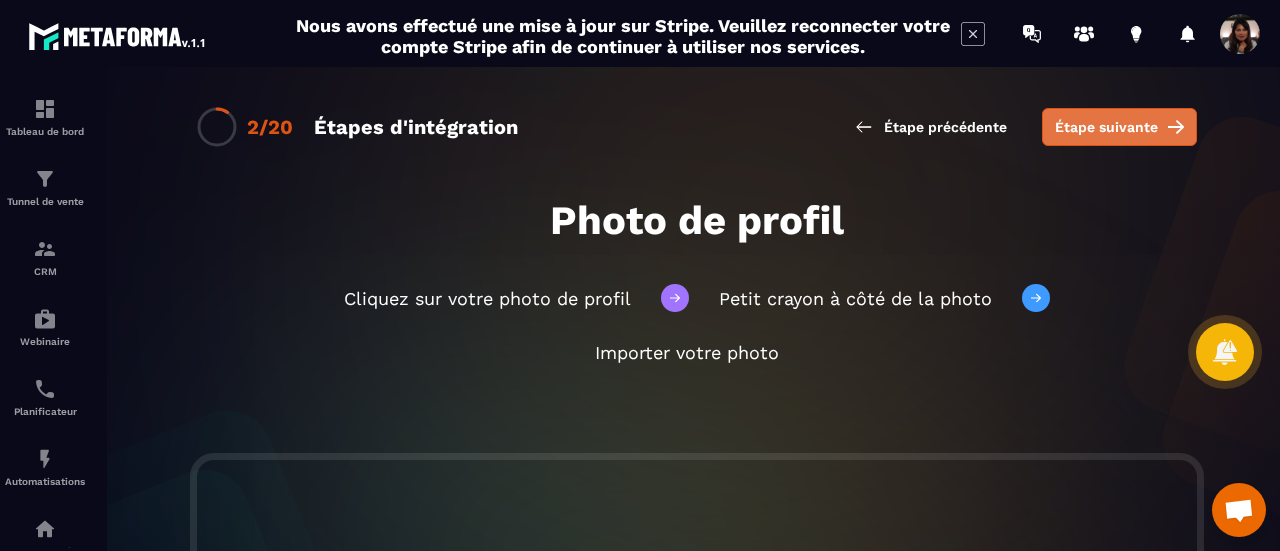 click on "Étape suivante" at bounding box center [1119, 127] 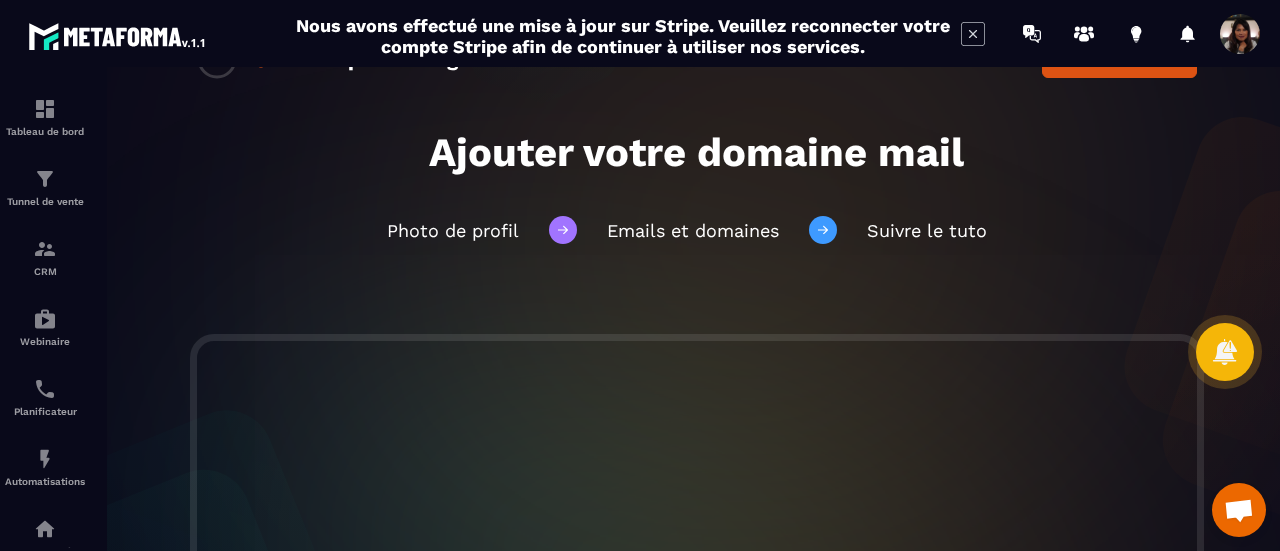 scroll, scrollTop: 100, scrollLeft: 0, axis: vertical 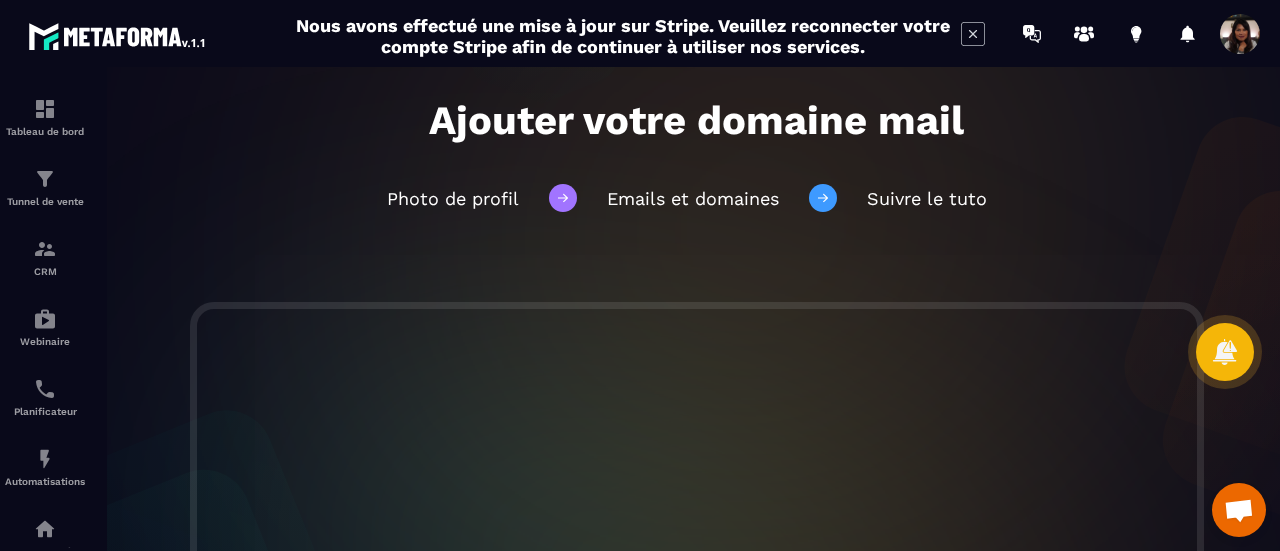 click 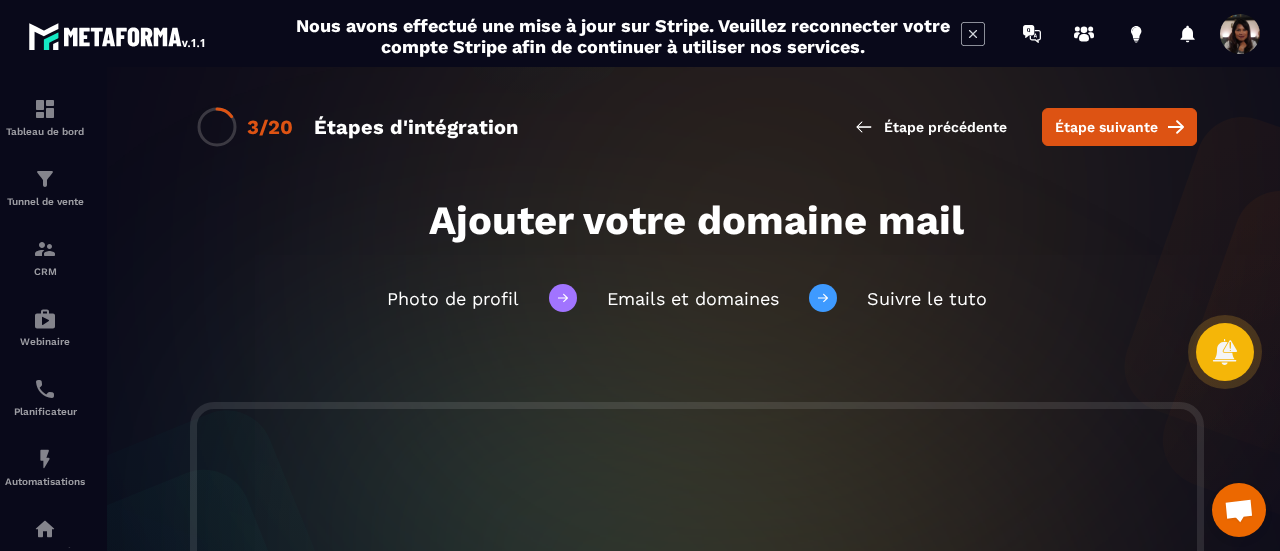 click on "Photo de profil Emails et domaines Suivre le tuto" at bounding box center [697, 298] 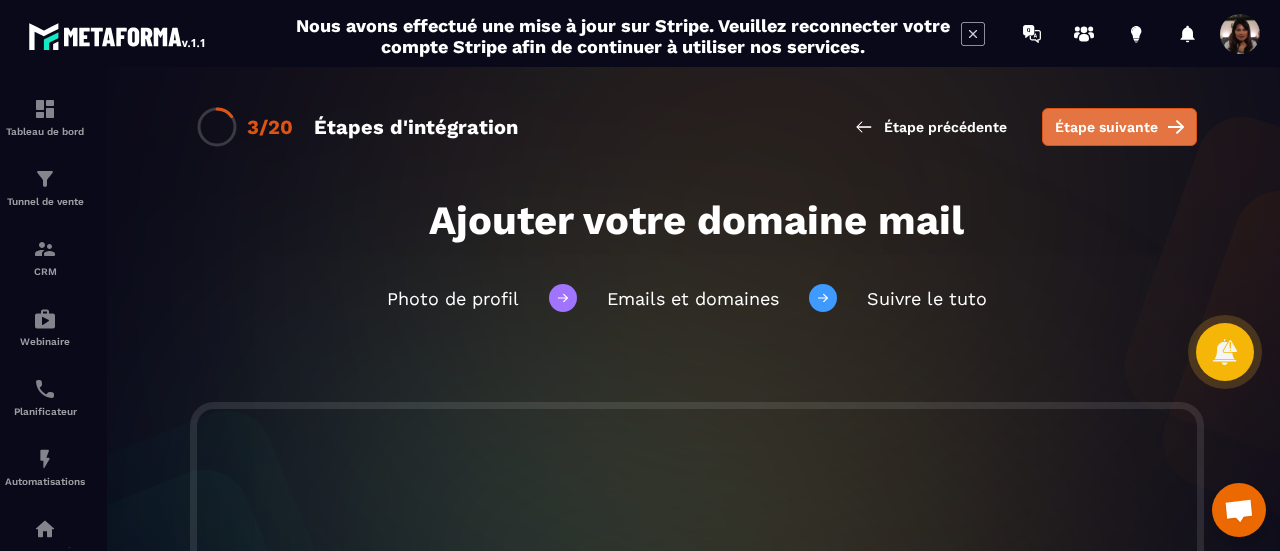 click on "Étape suivante" at bounding box center (1106, 127) 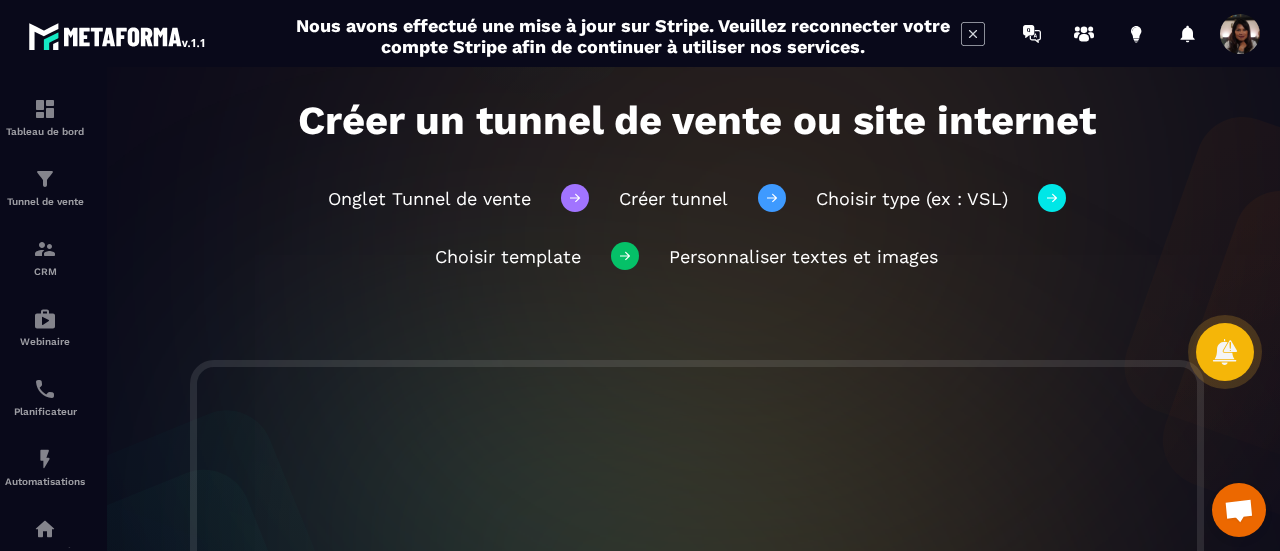 scroll, scrollTop: 0, scrollLeft: 0, axis: both 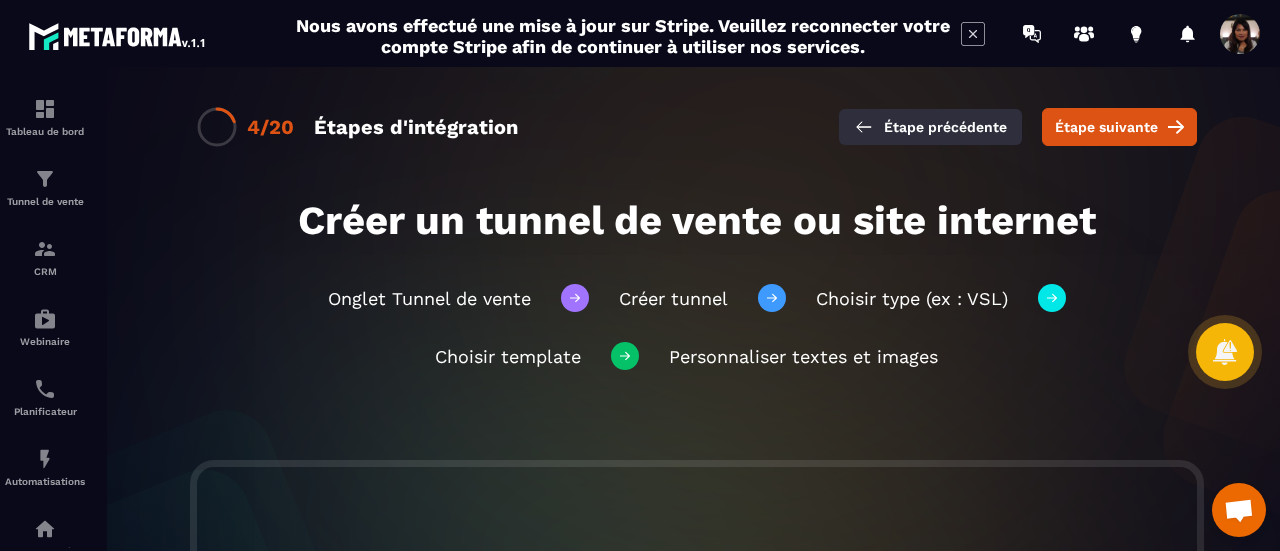 click on "Étape précédente" at bounding box center (930, 127) 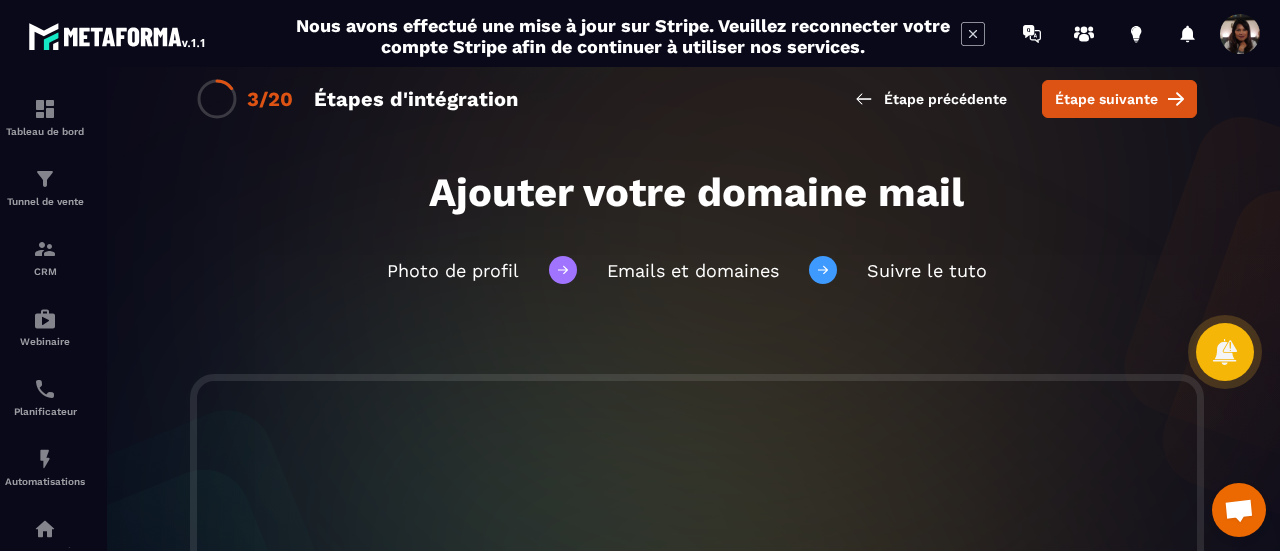 scroll, scrollTop: 0, scrollLeft: 0, axis: both 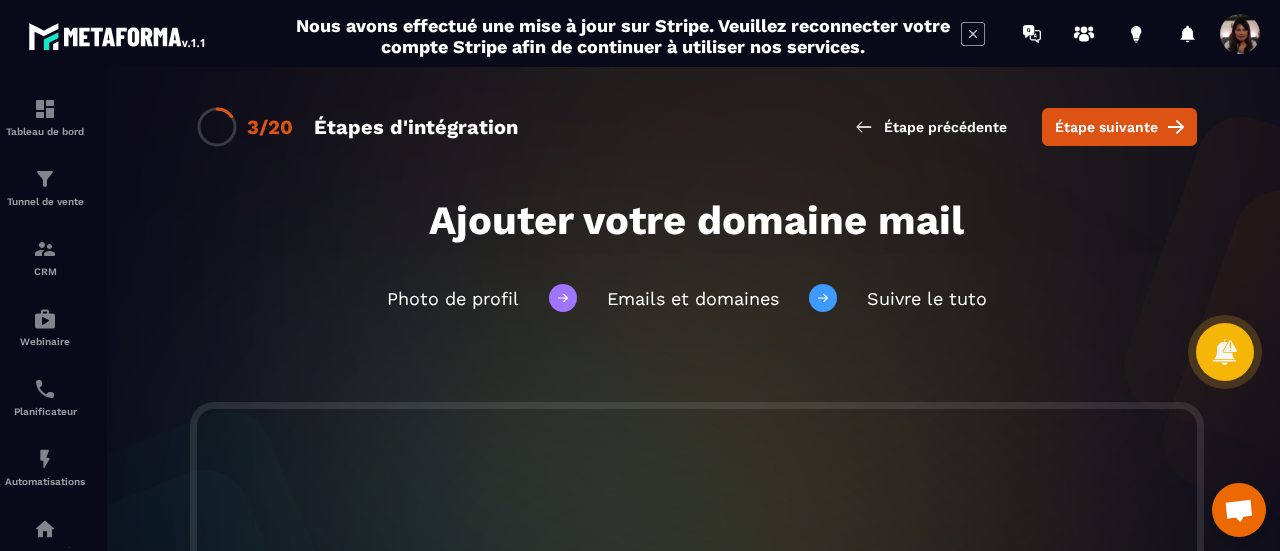 click 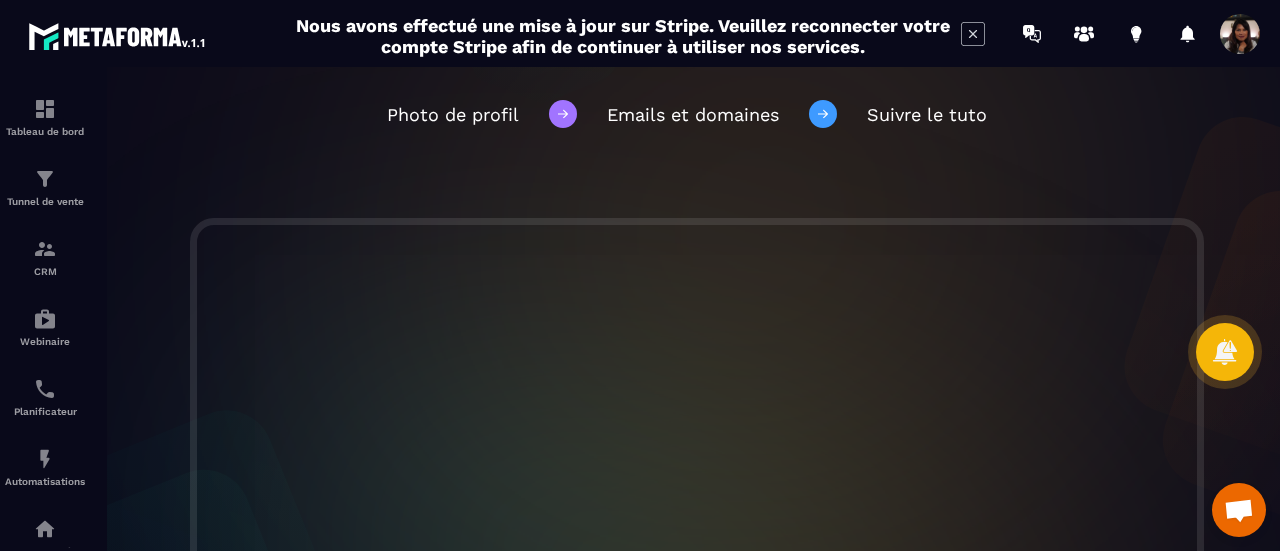 scroll, scrollTop: 200, scrollLeft: 0, axis: vertical 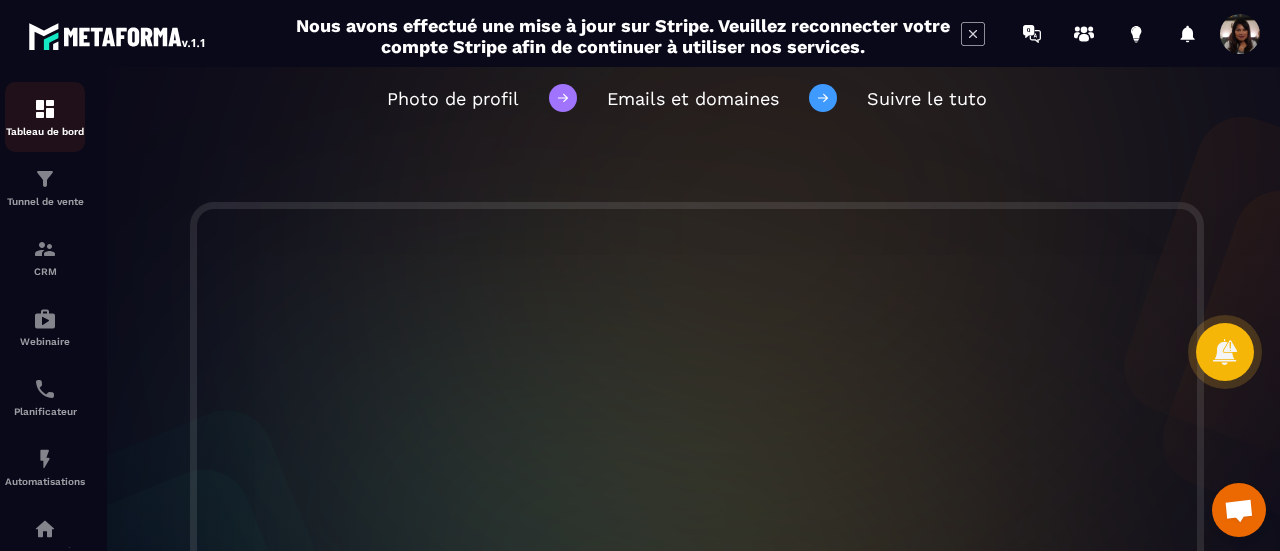 click on "Tableau de bord" at bounding box center [45, 131] 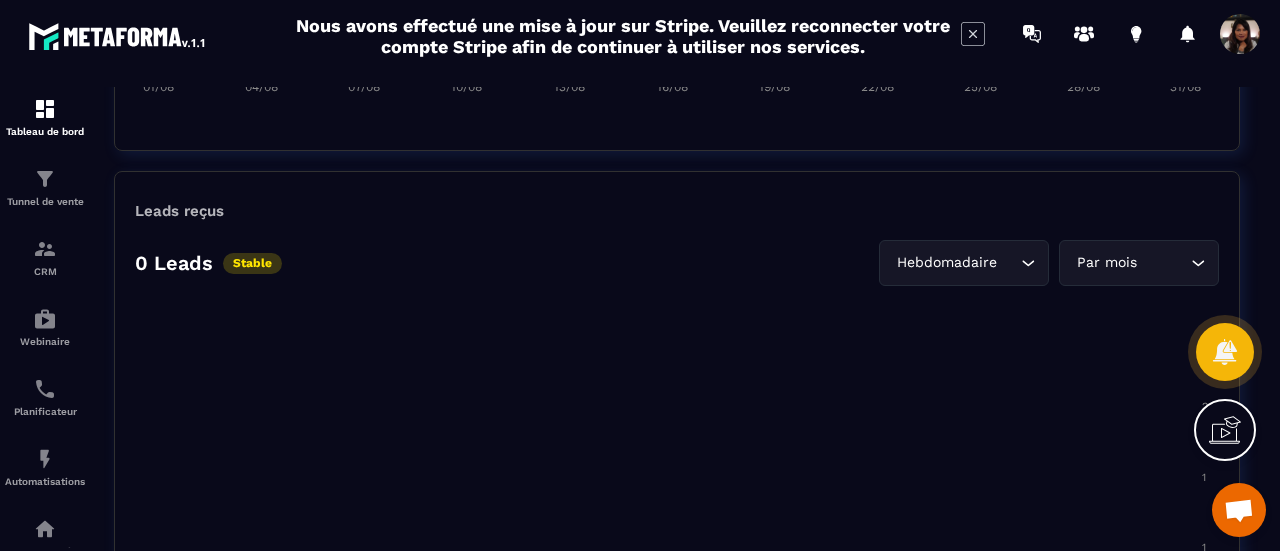 scroll, scrollTop: 1500, scrollLeft: 0, axis: vertical 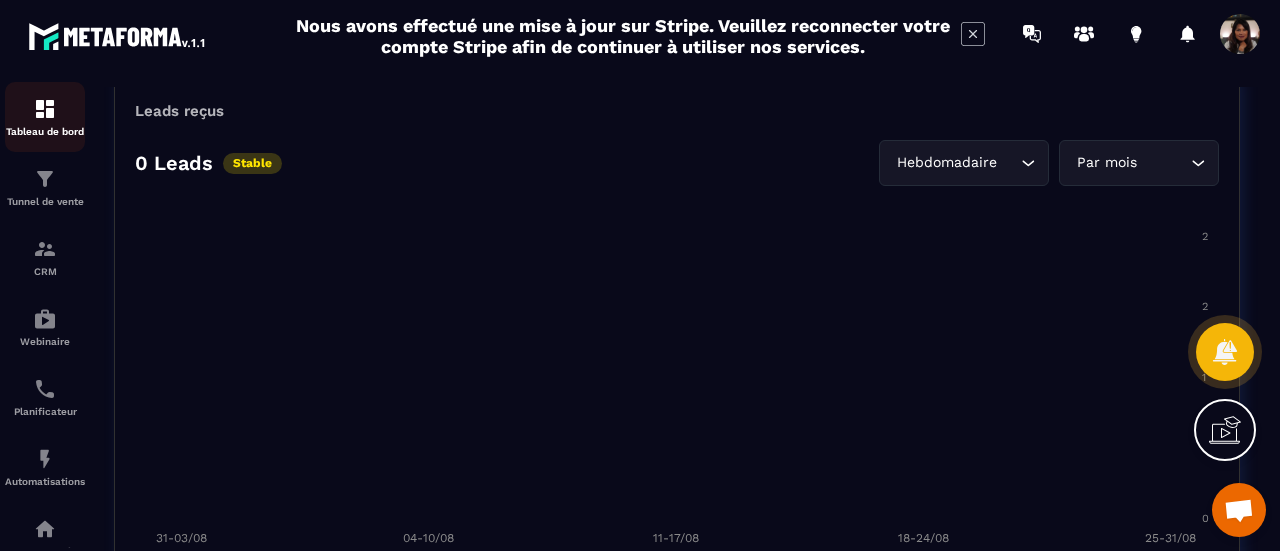 click at bounding box center [45, 109] 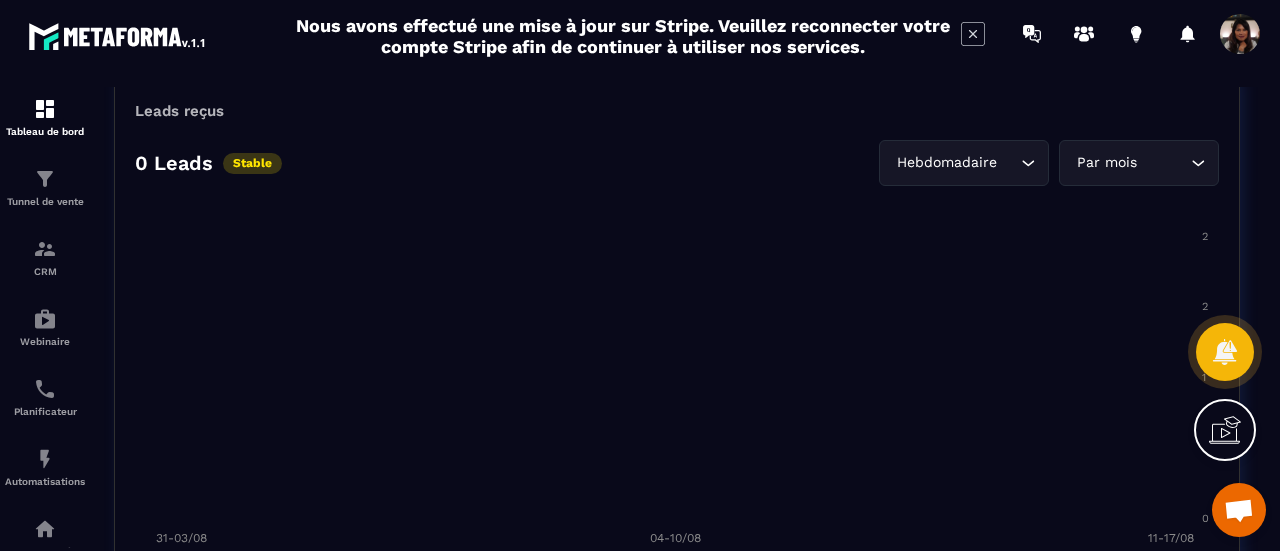 click at bounding box center [1240, 34] 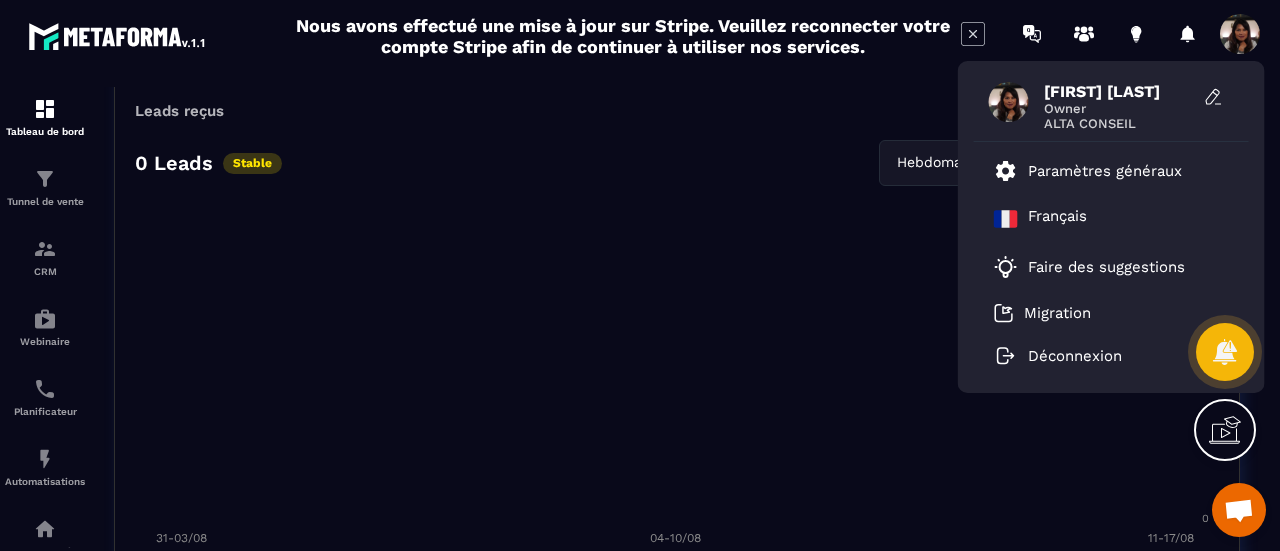 click on "Owner" at bounding box center [1119, 108] 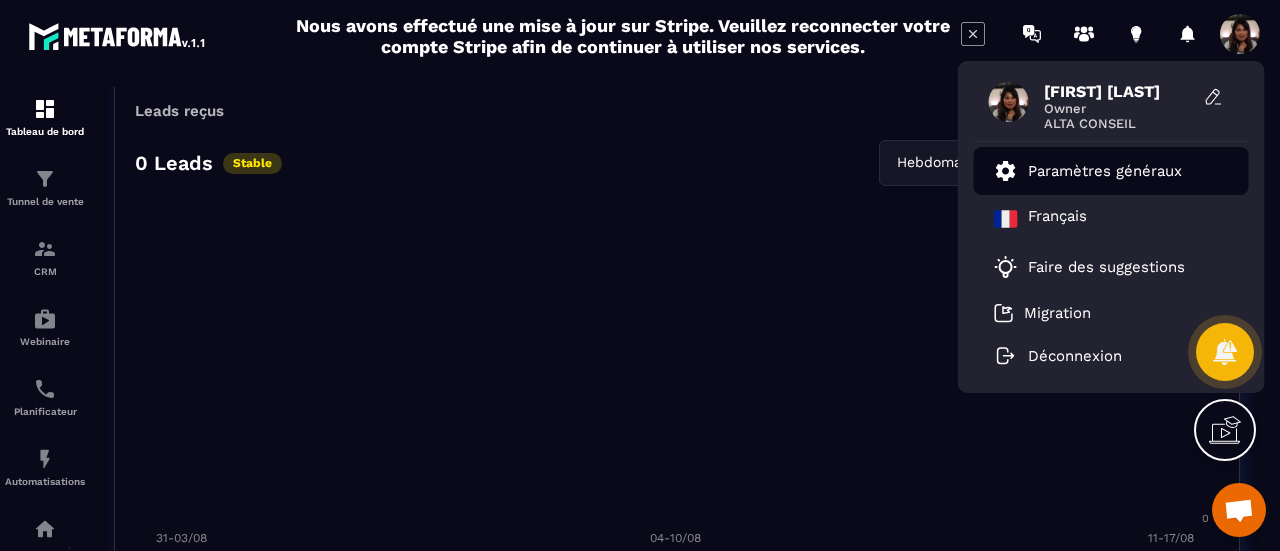 click on "Paramètres généraux" at bounding box center [1088, 171] 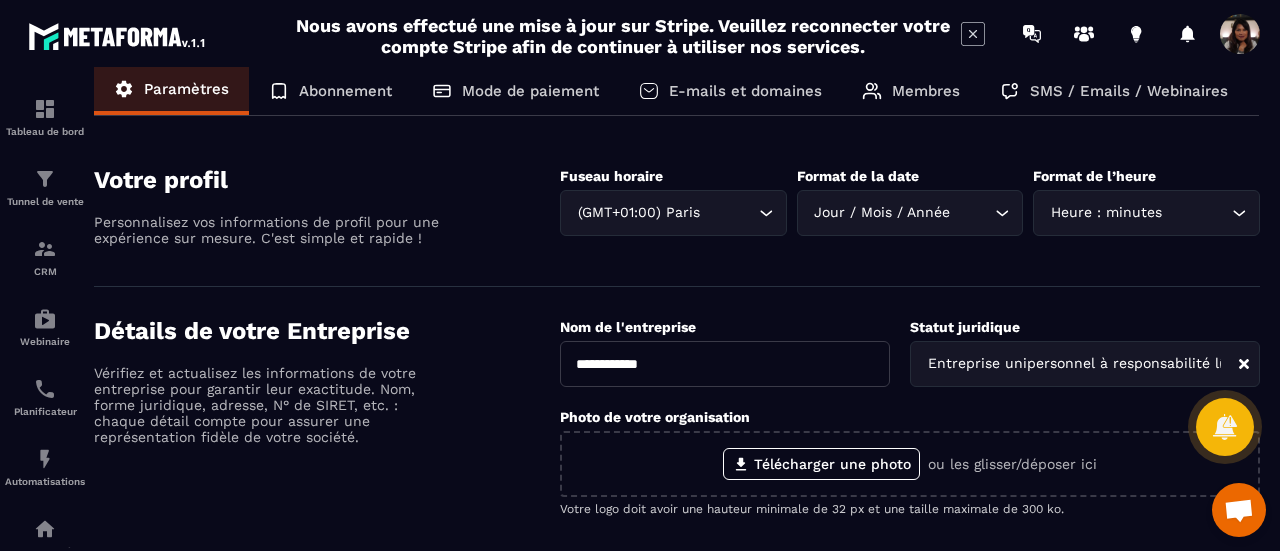scroll, scrollTop: 0, scrollLeft: 0, axis: both 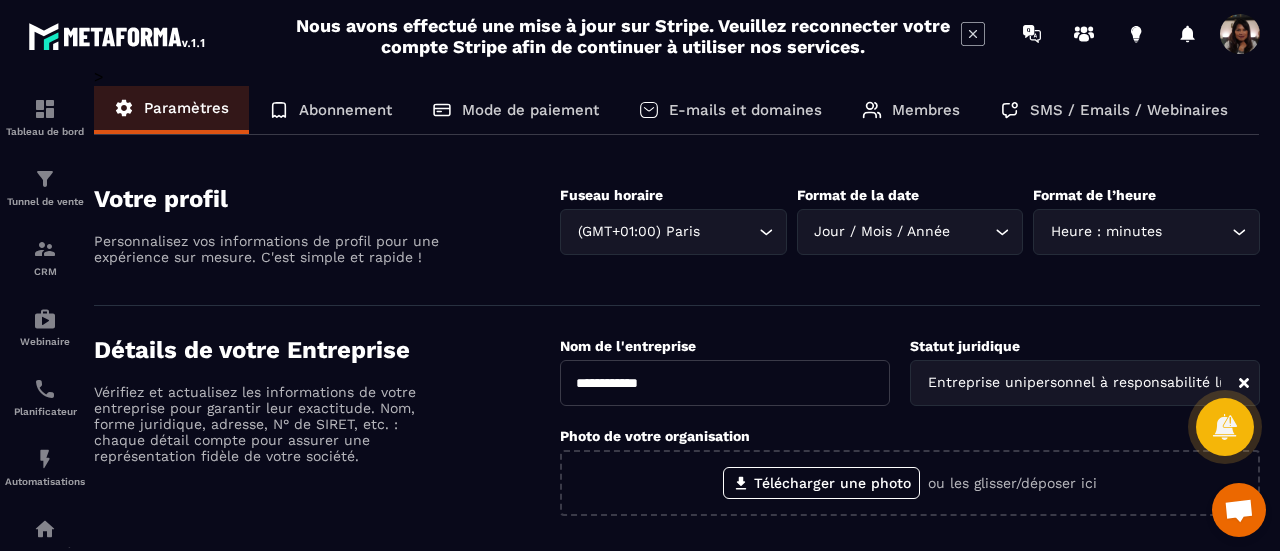 click on "Abonnement" at bounding box center [345, 110] 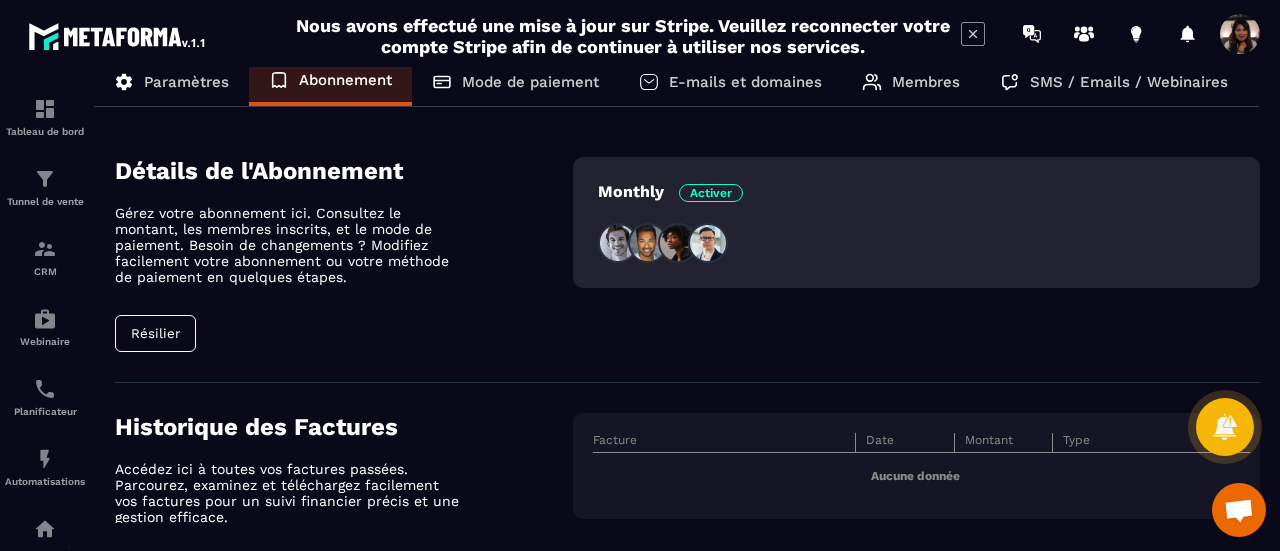 scroll, scrollTop: 0, scrollLeft: 0, axis: both 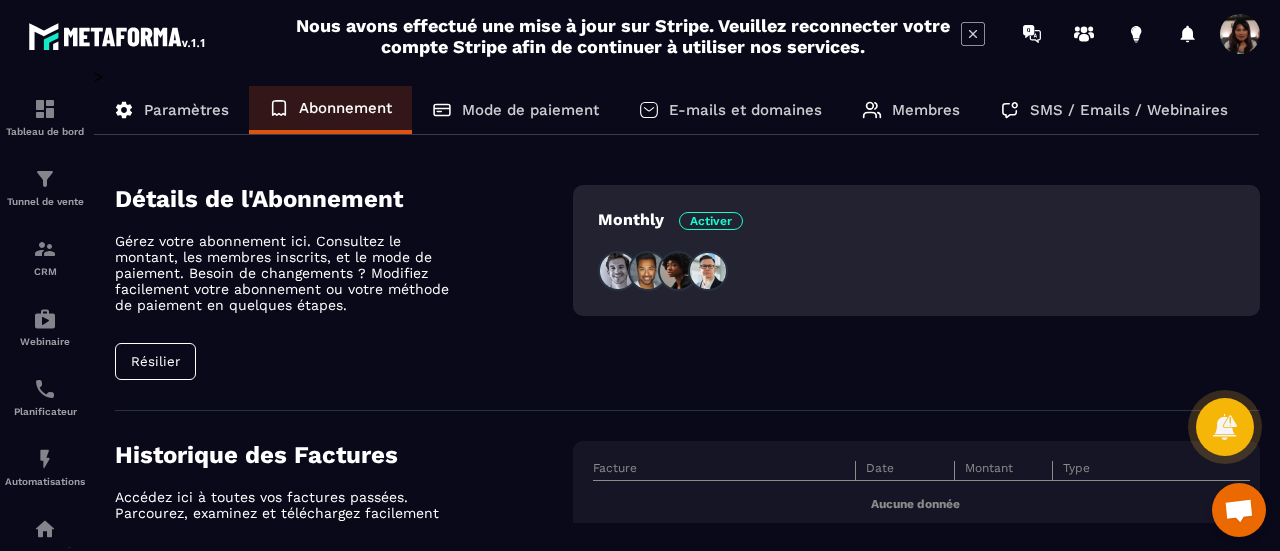 click on "Mode de paiement" at bounding box center (530, 110) 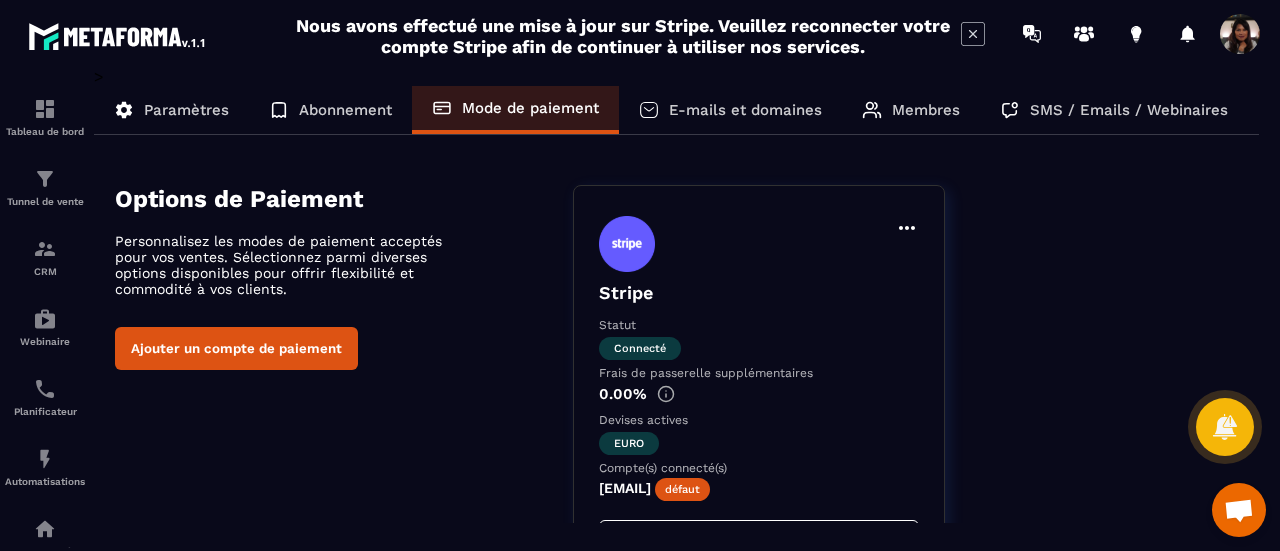 click on "E-mails et domaines" 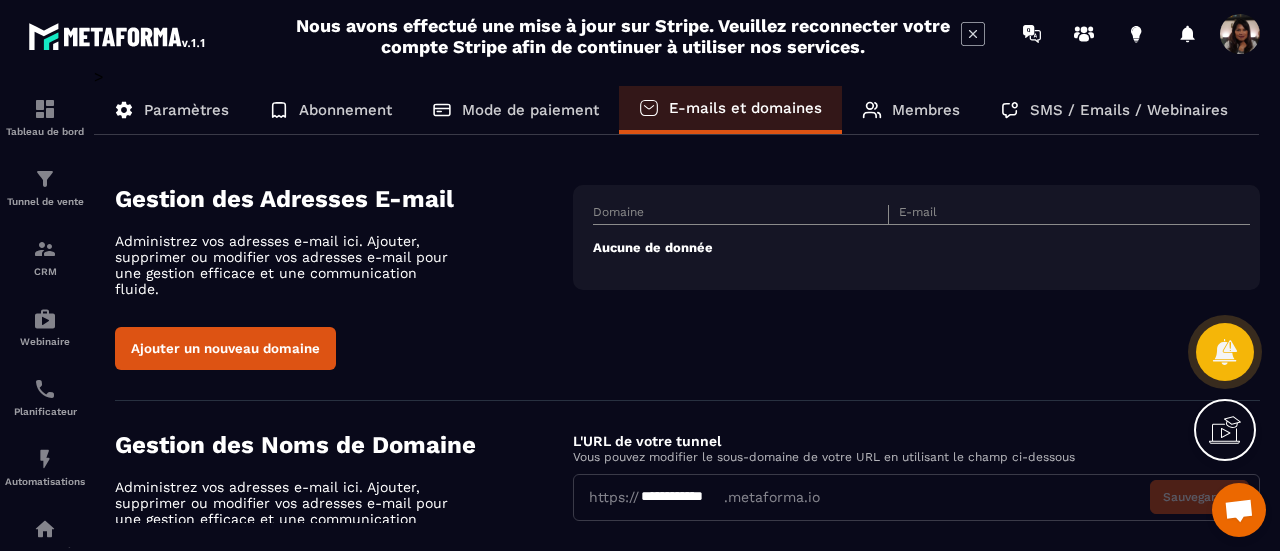 click on "Domaine" at bounding box center (741, 215) 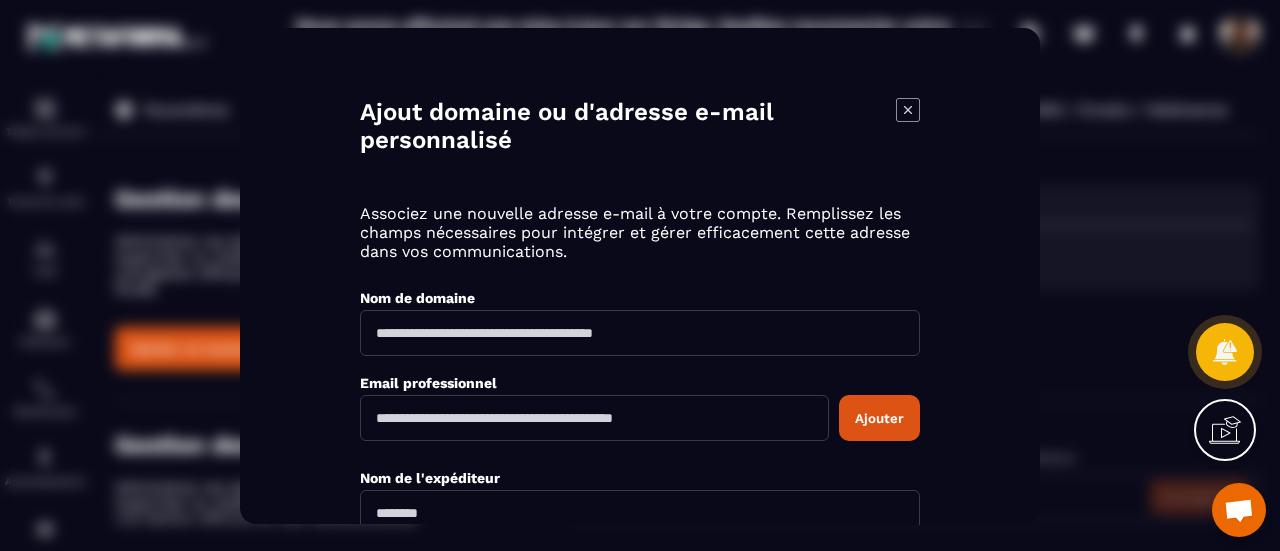click at bounding box center [640, 333] 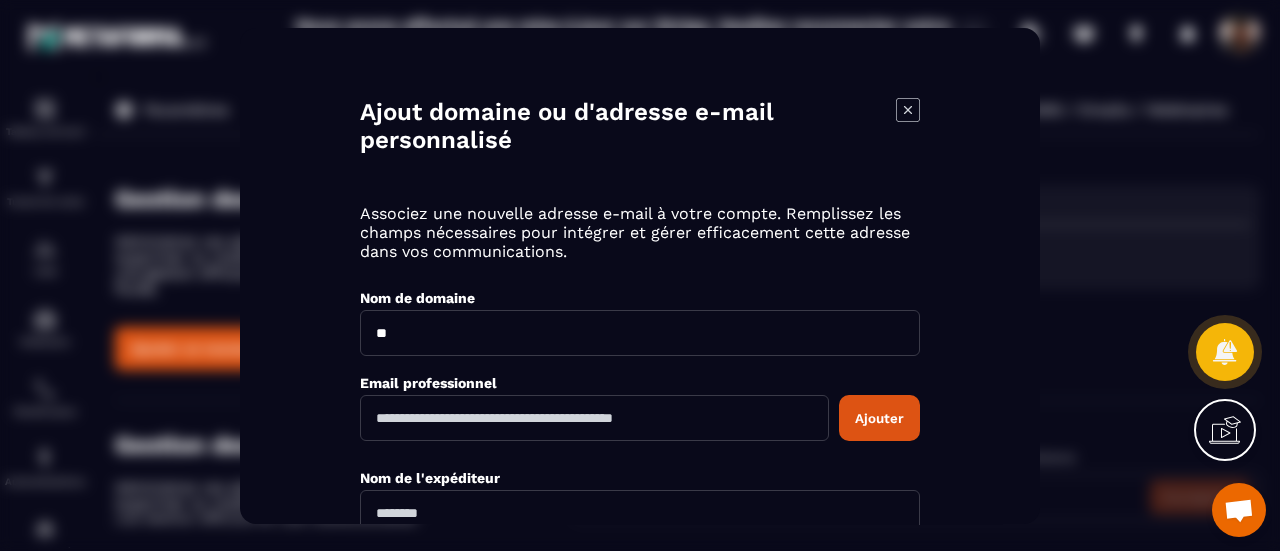 type on "*" 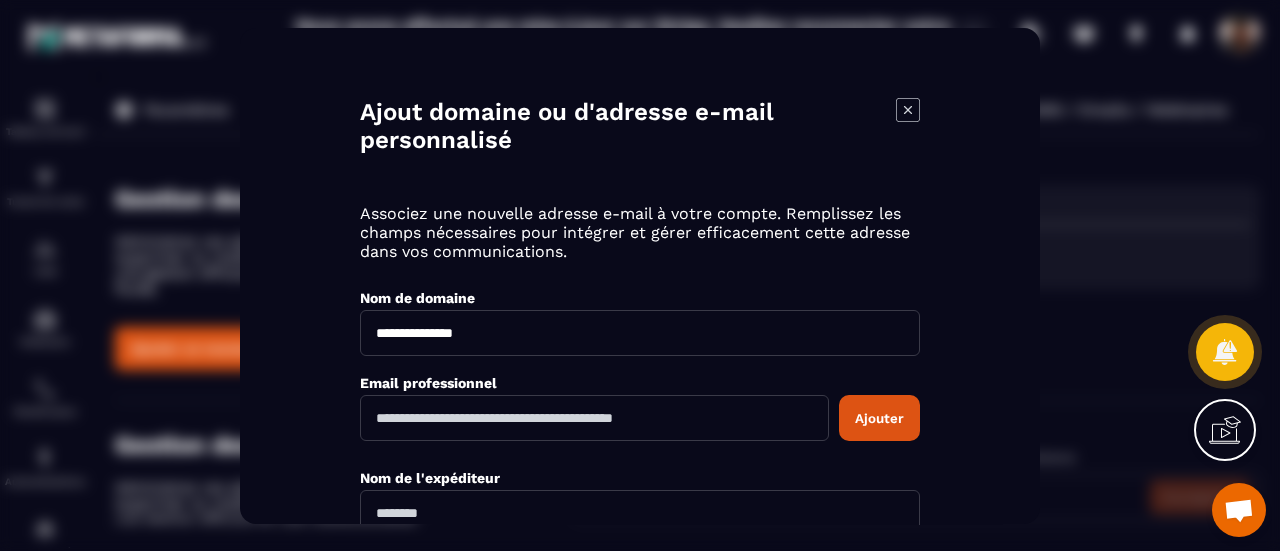 click on "**********" at bounding box center [640, 333] 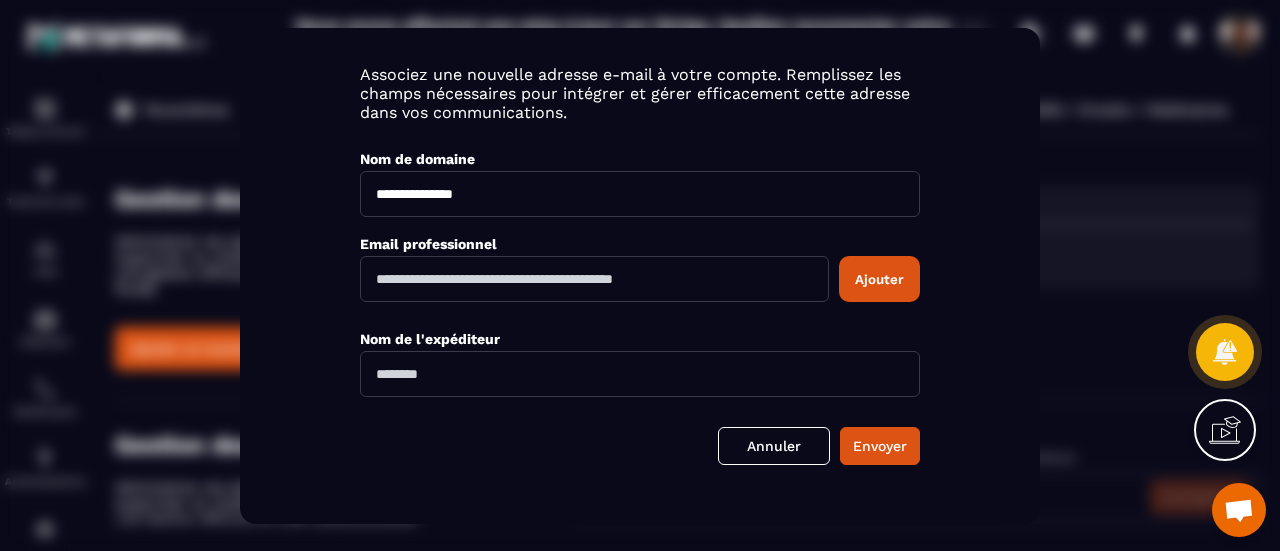scroll, scrollTop: 145, scrollLeft: 0, axis: vertical 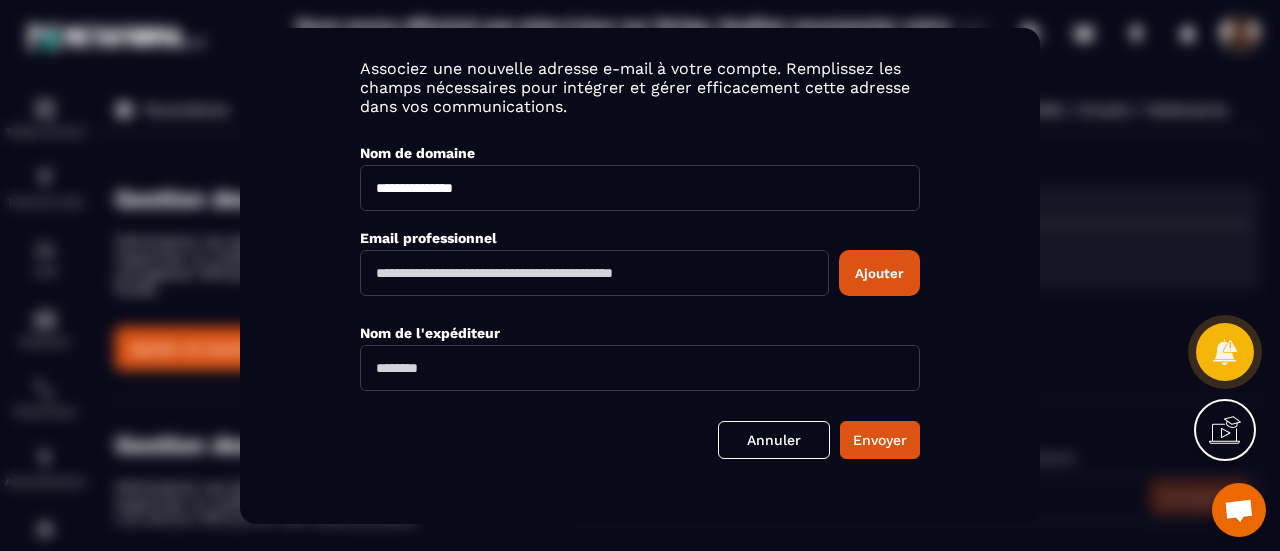 type on "**********" 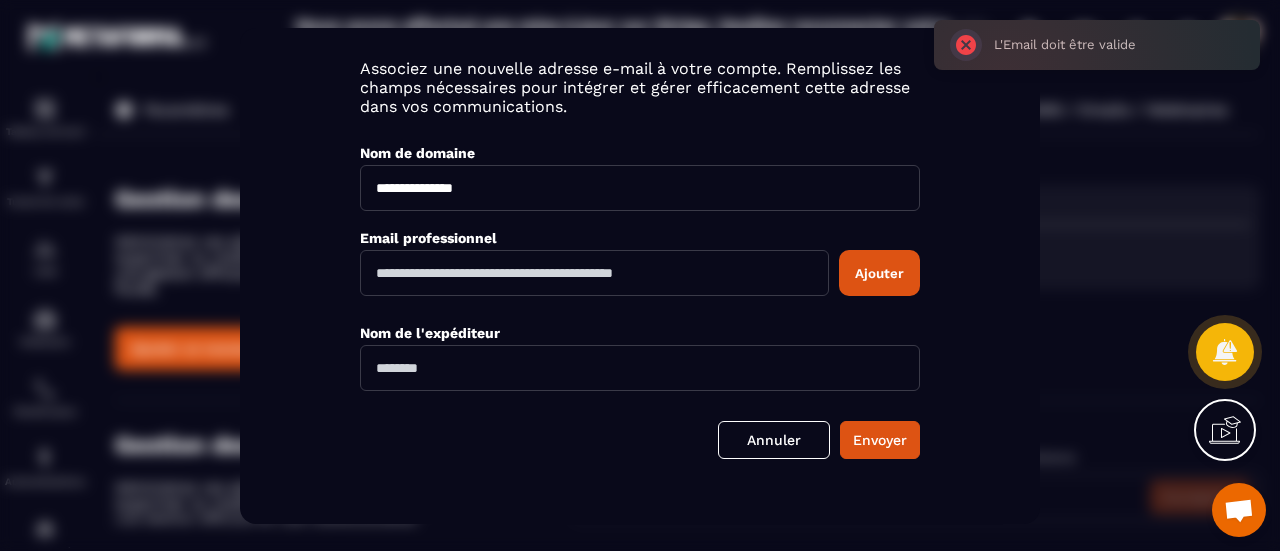 click at bounding box center (594, 273) 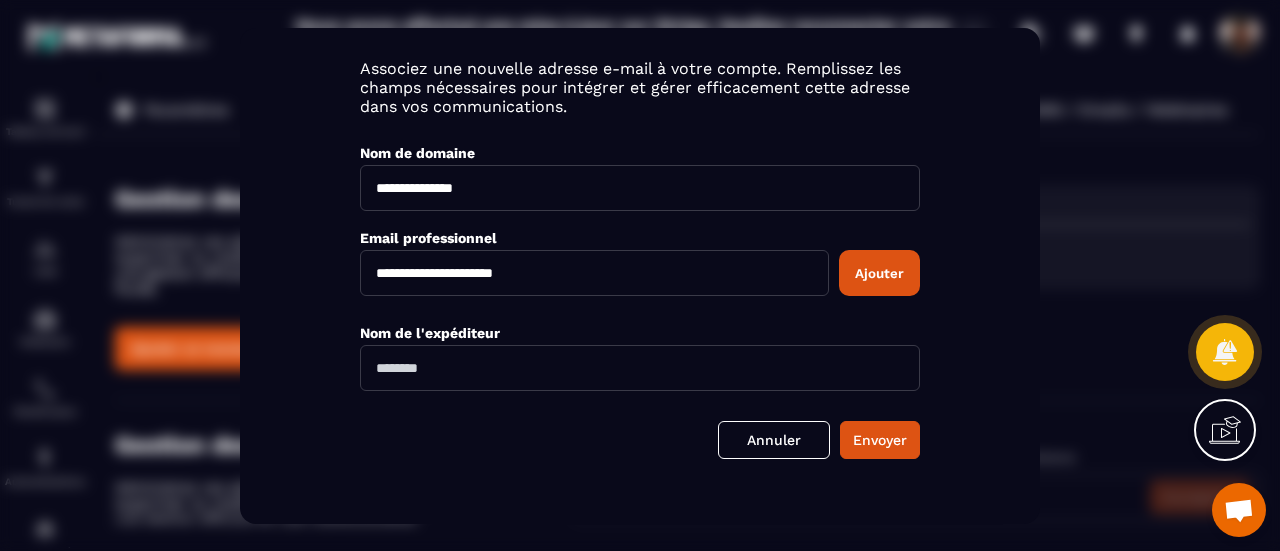 click on "**********" at bounding box center (594, 273) 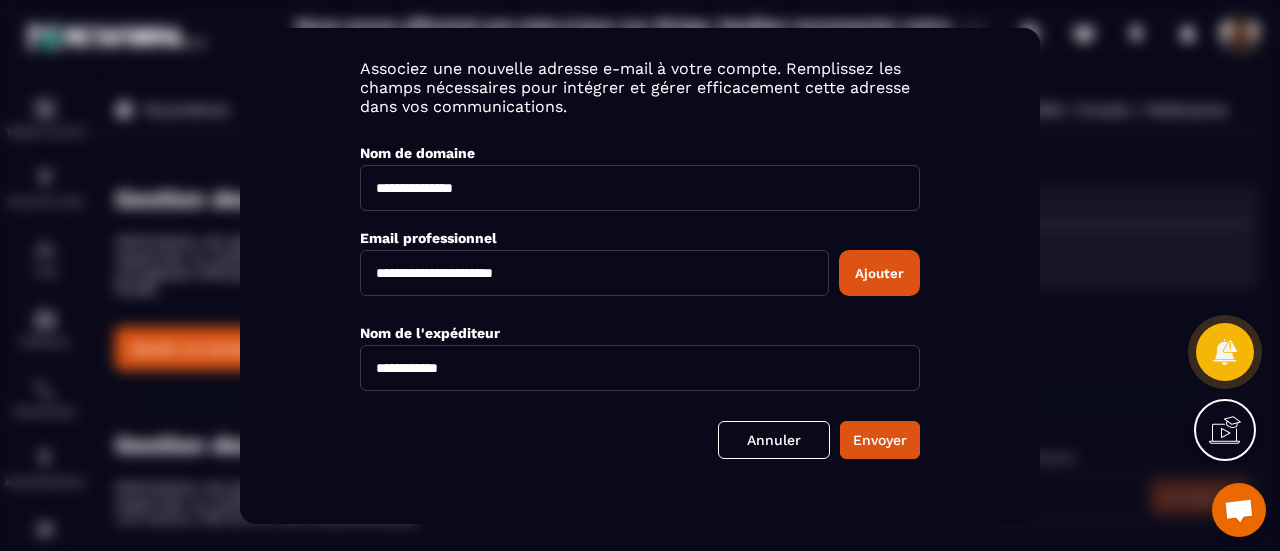 type on "**********" 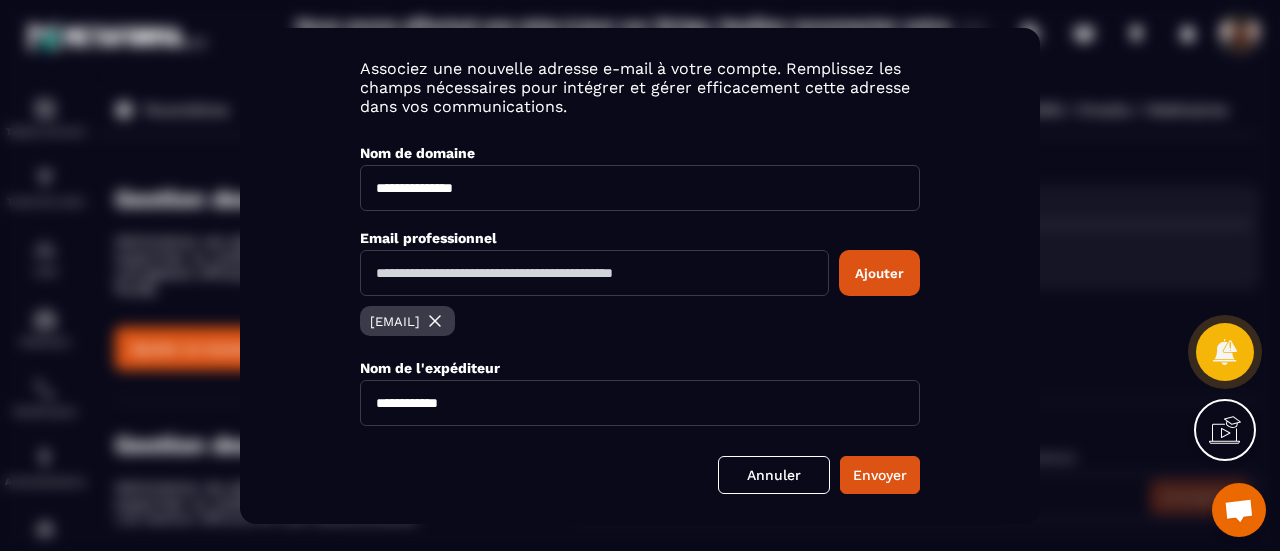 scroll, scrollTop: 180, scrollLeft: 0, axis: vertical 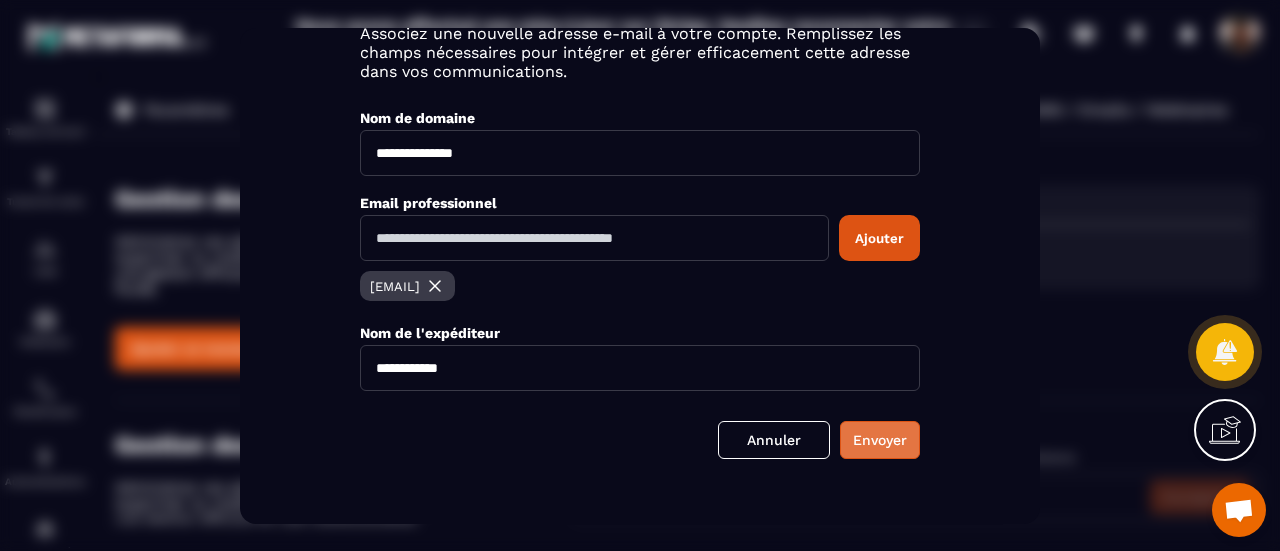 click on "Envoyer" at bounding box center [880, 440] 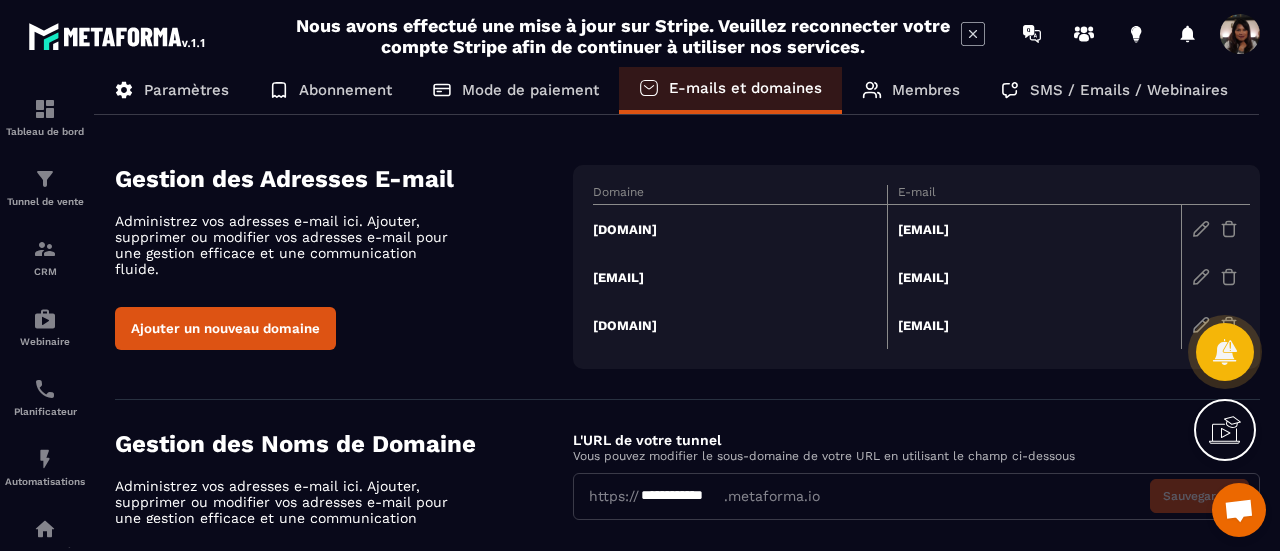 scroll, scrollTop: 0, scrollLeft: 0, axis: both 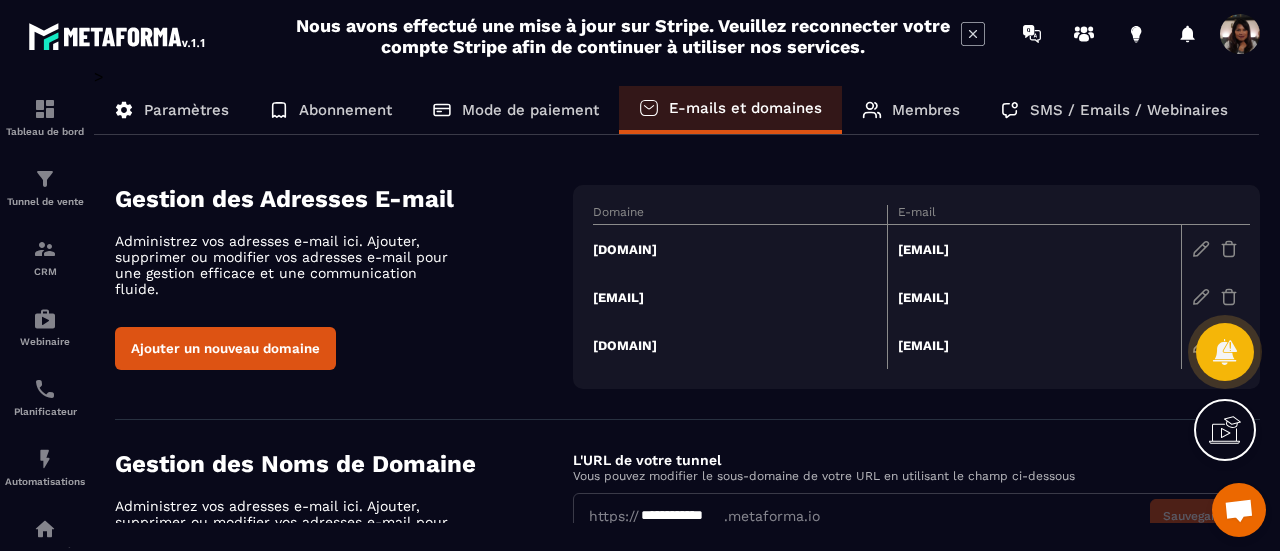 click on "Membres" 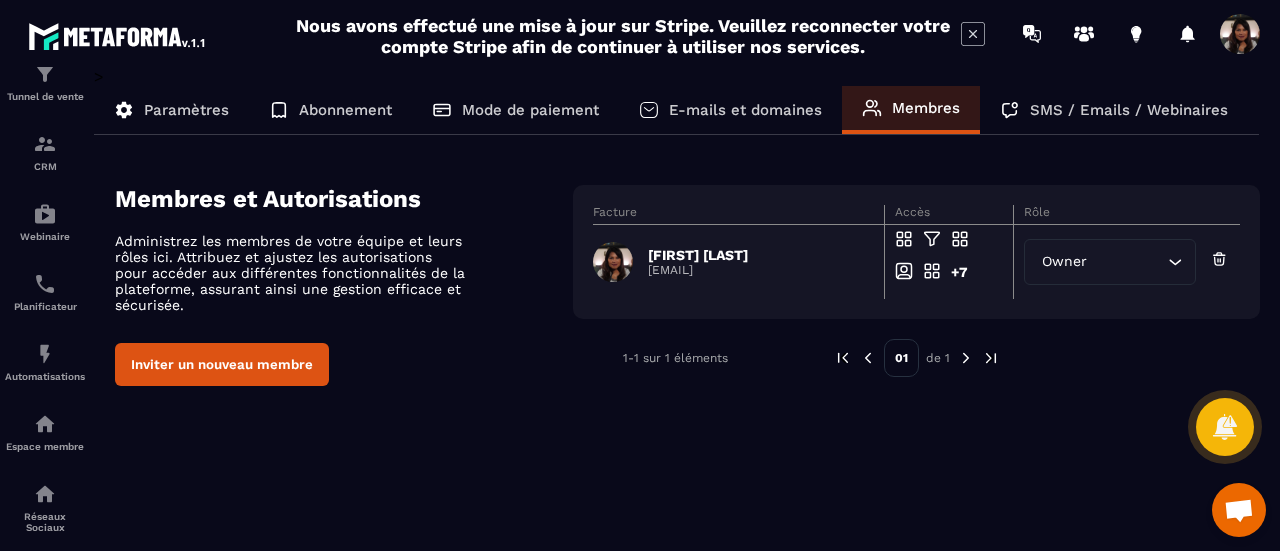 scroll, scrollTop: 0, scrollLeft: 0, axis: both 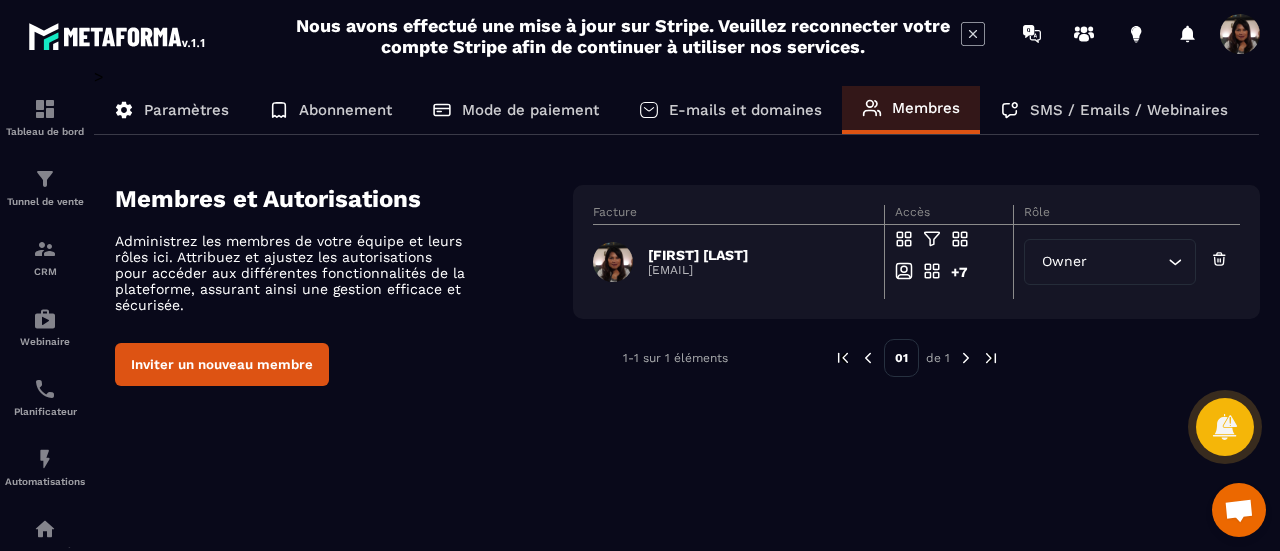 click on "Paramètres" at bounding box center [186, 110] 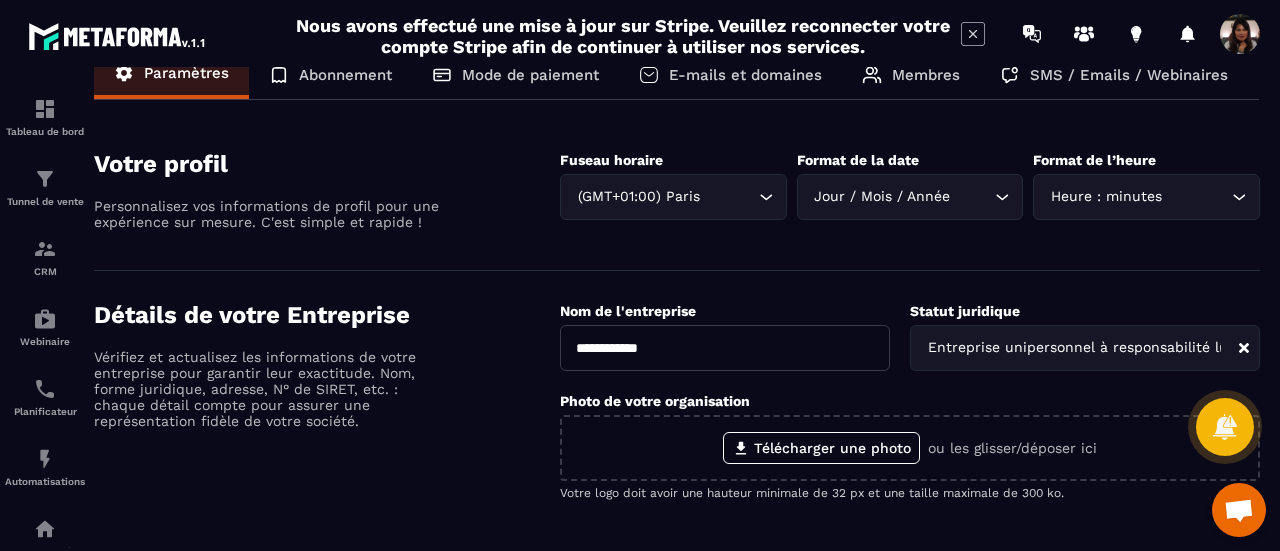 scroll, scrollTop: 0, scrollLeft: 0, axis: both 